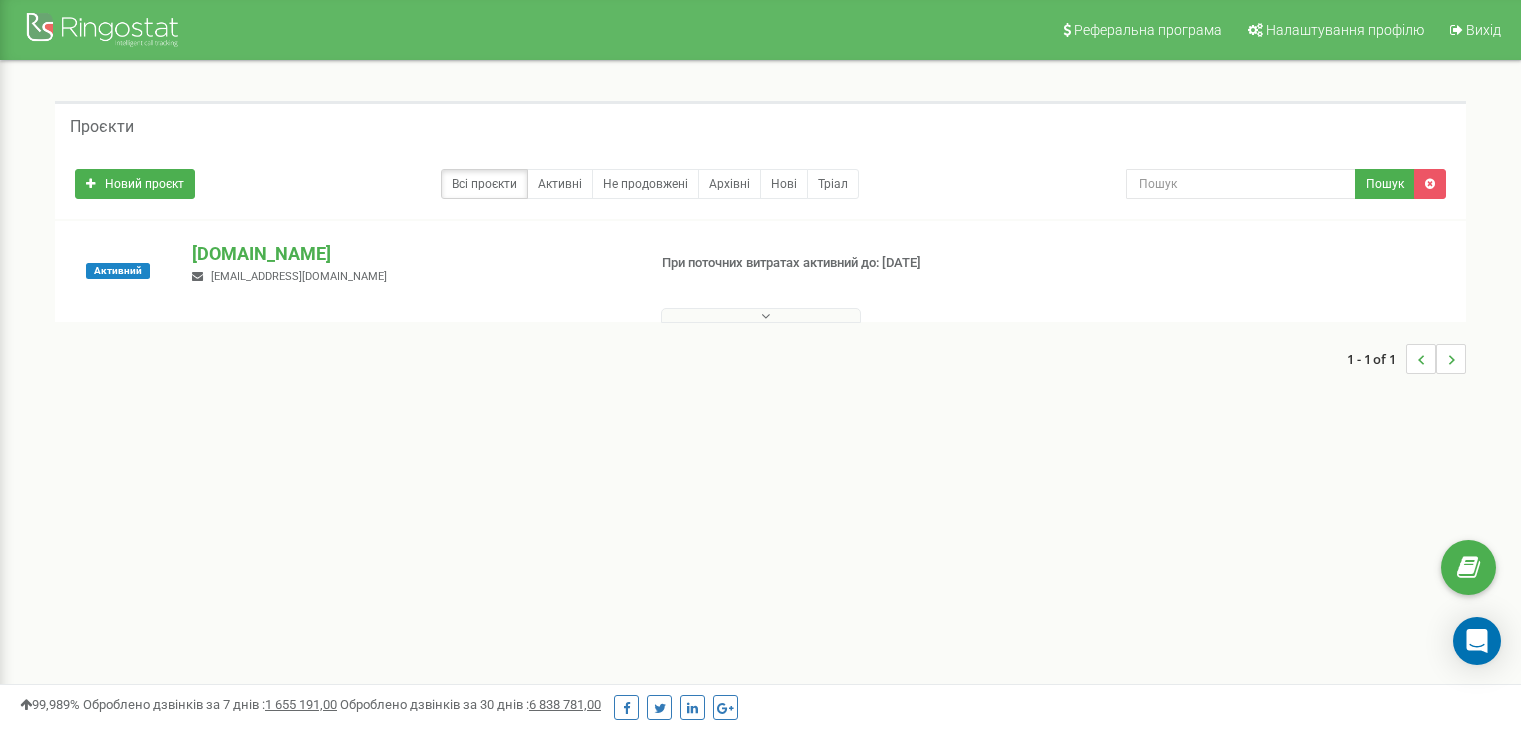 scroll, scrollTop: 0, scrollLeft: 0, axis: both 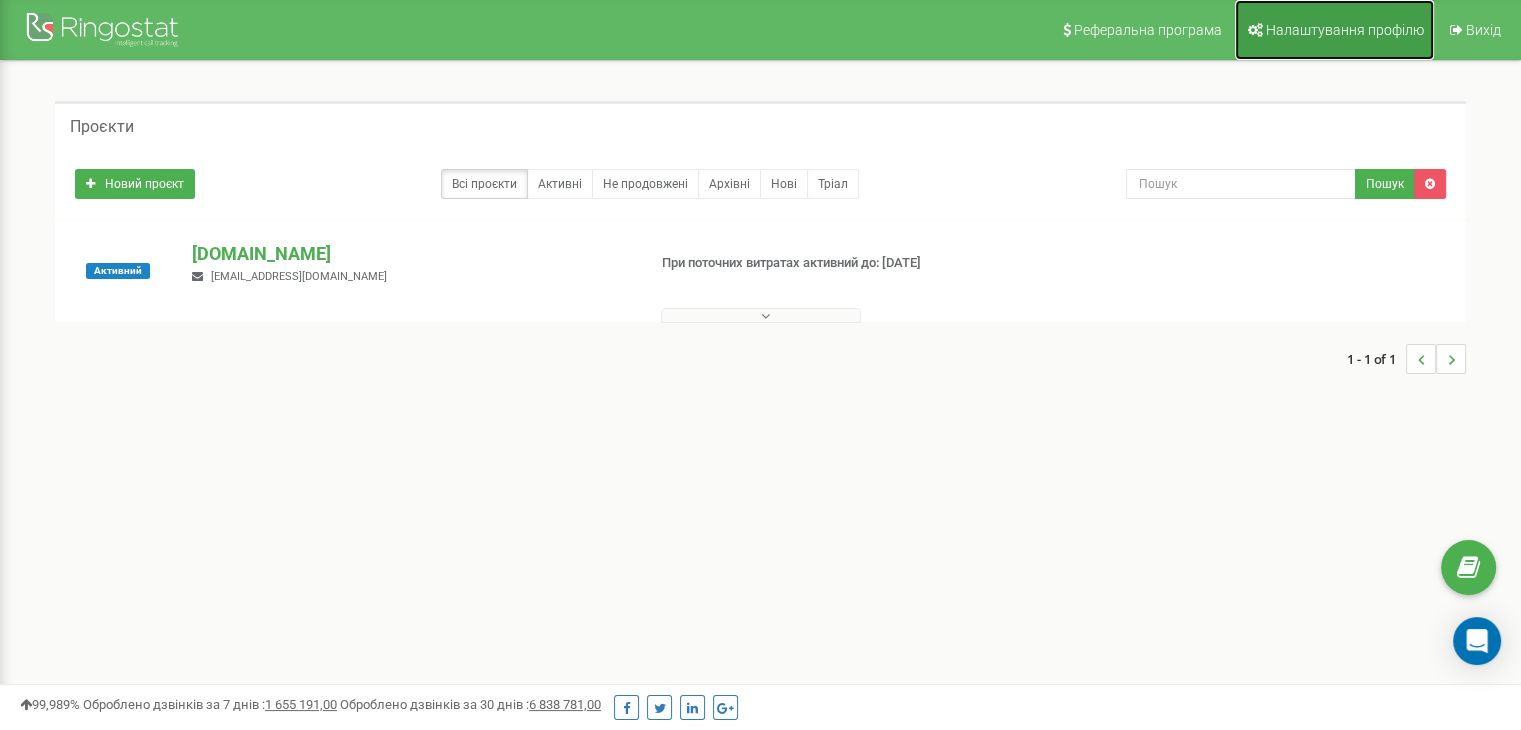 click on "Налаштування профілю" at bounding box center [1334, 30] 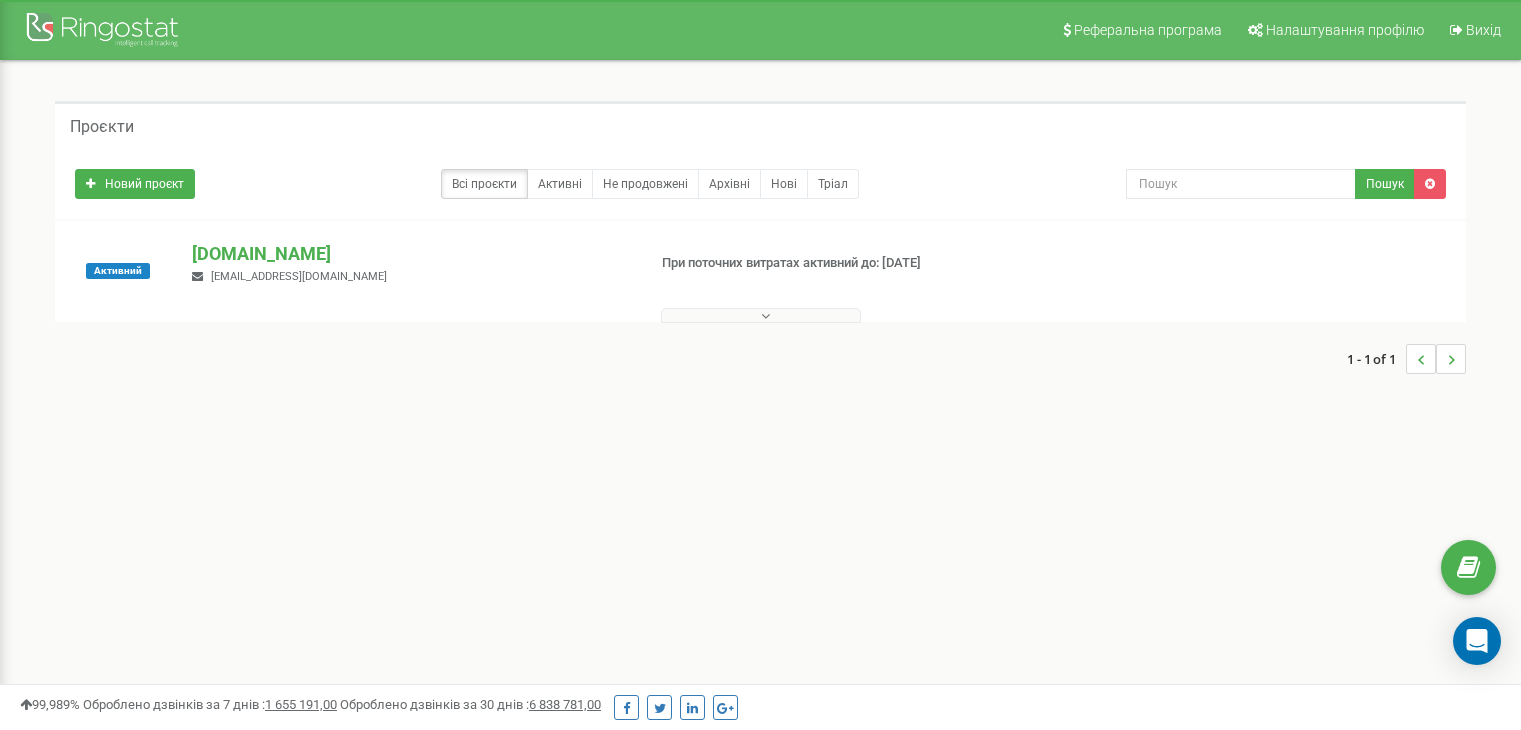 scroll, scrollTop: 0, scrollLeft: 0, axis: both 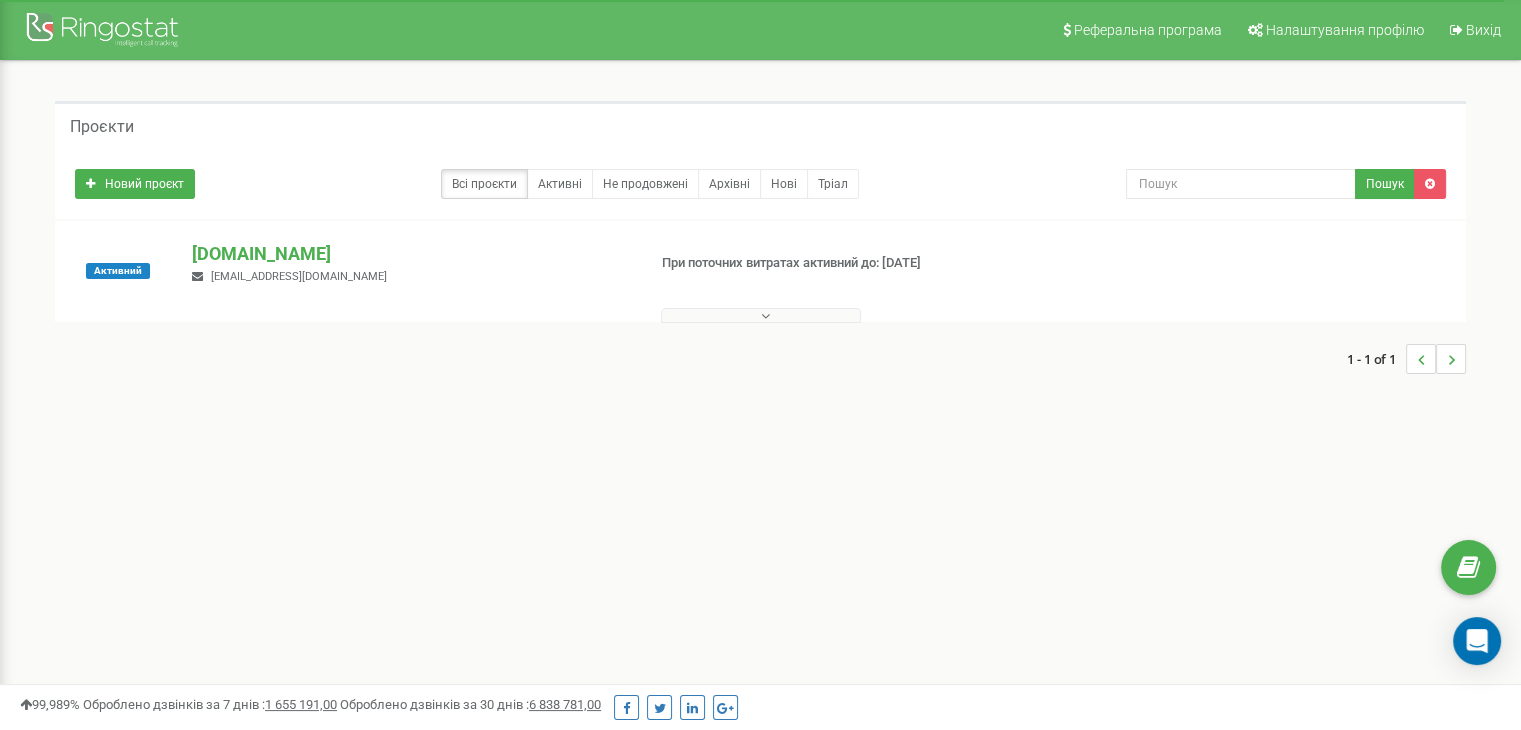 click on "Проєкти" at bounding box center (760, 125) 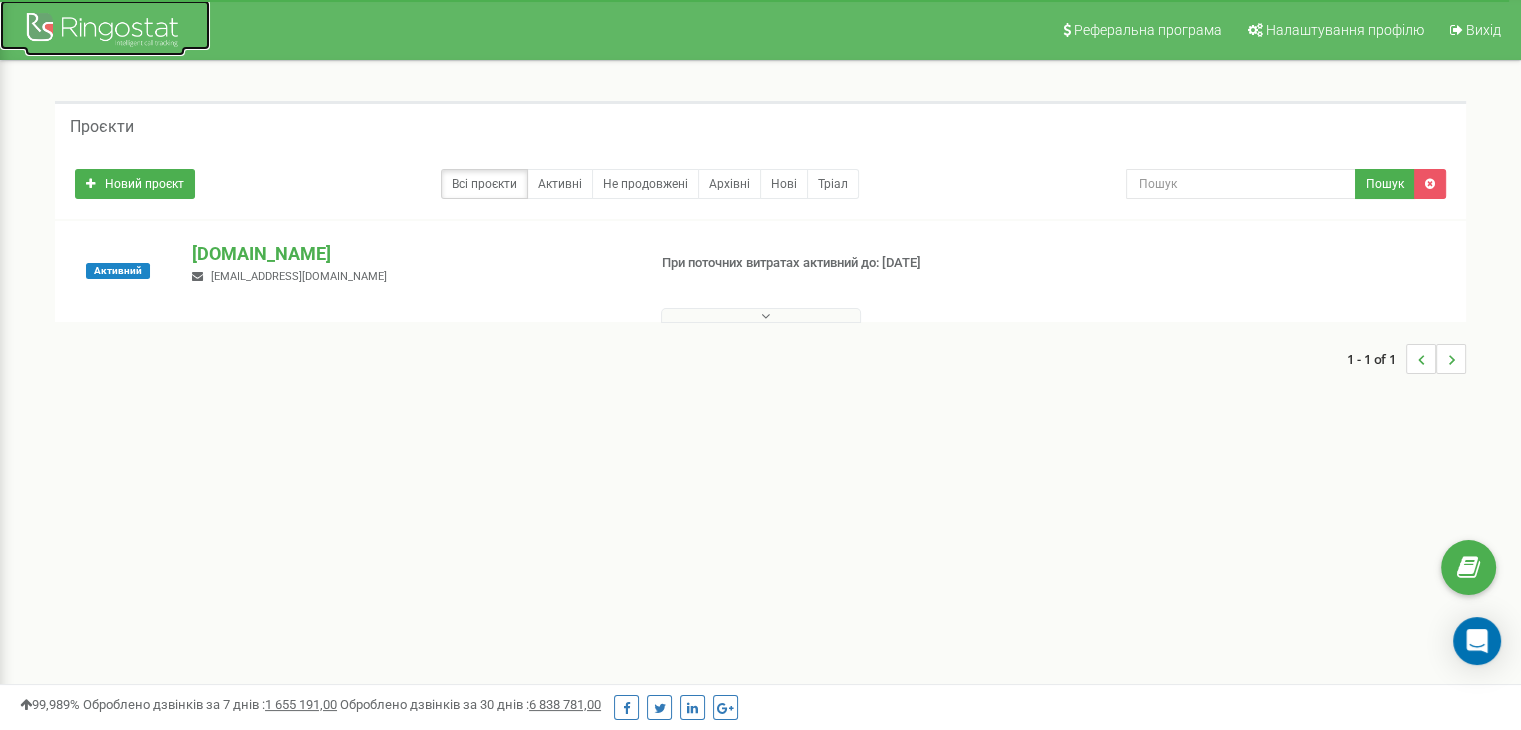 click at bounding box center (105, 32) 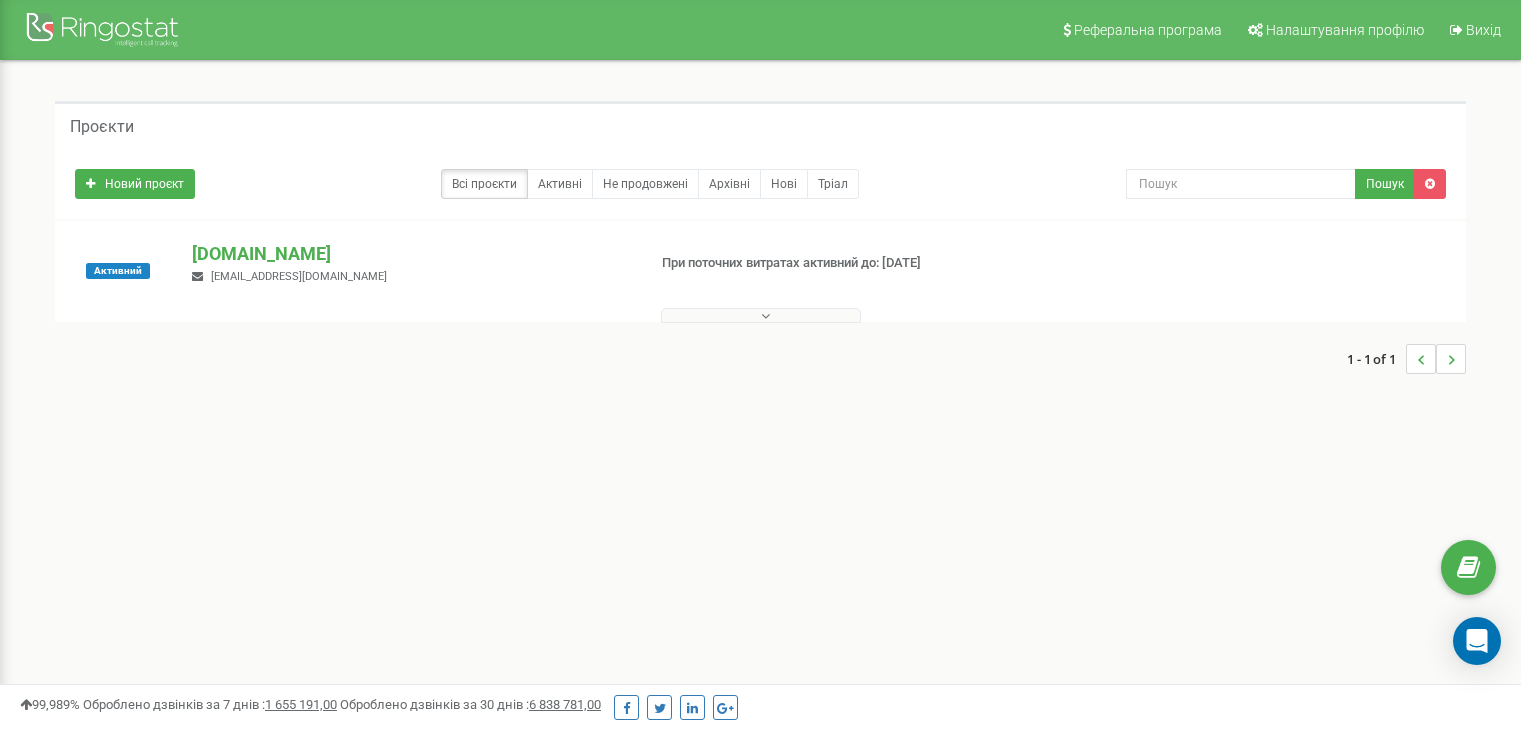 scroll, scrollTop: 0, scrollLeft: 0, axis: both 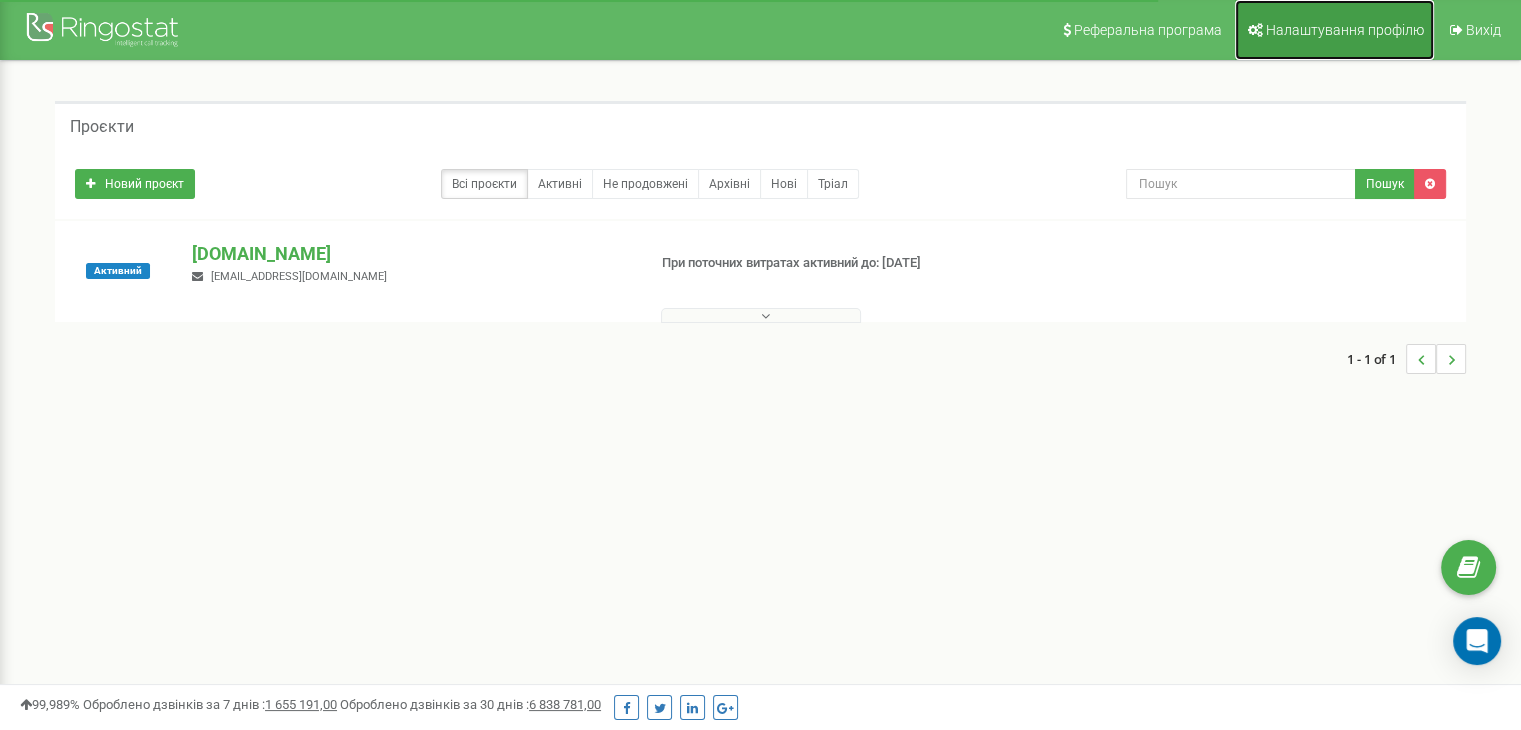 click on "Налаштування профілю" at bounding box center (1345, 30) 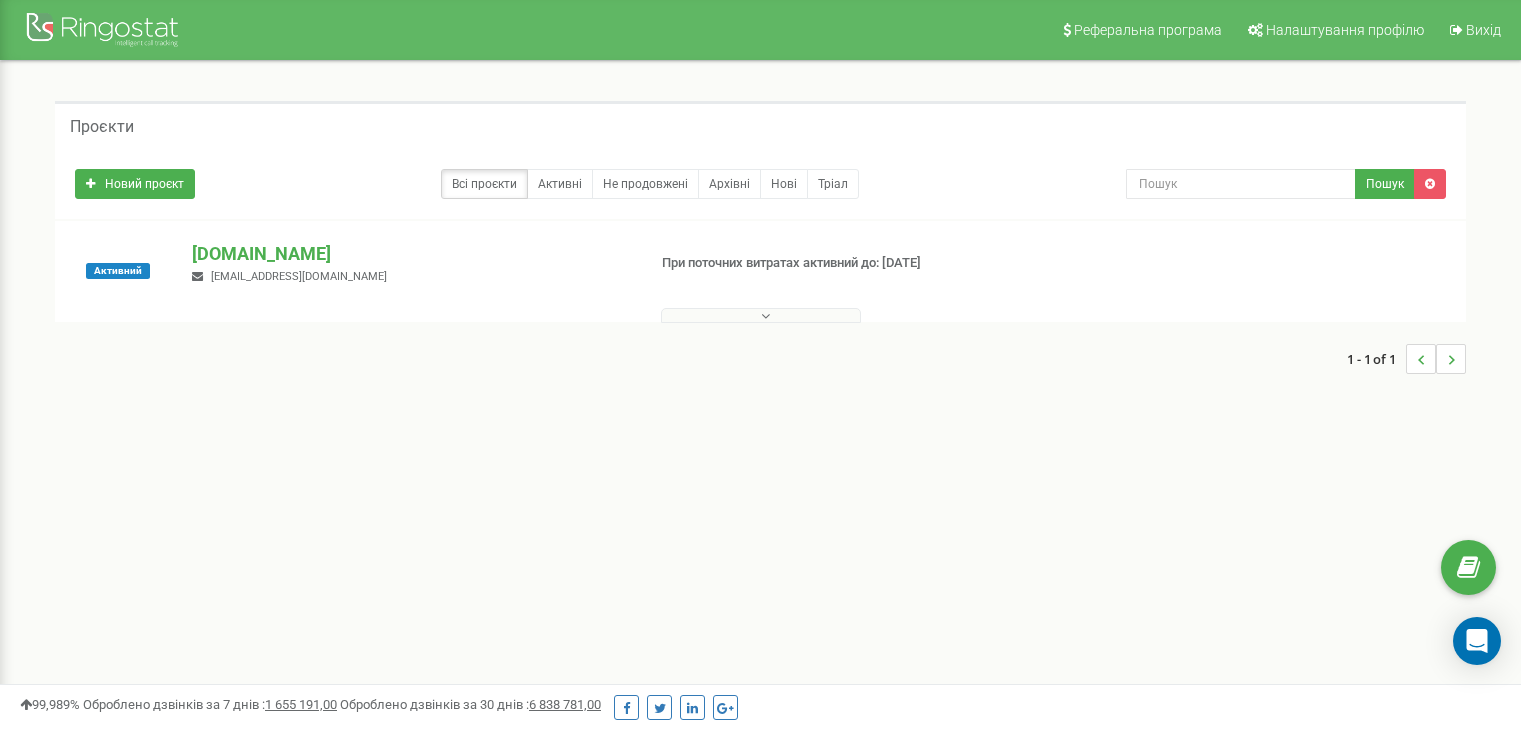 scroll, scrollTop: 0, scrollLeft: 0, axis: both 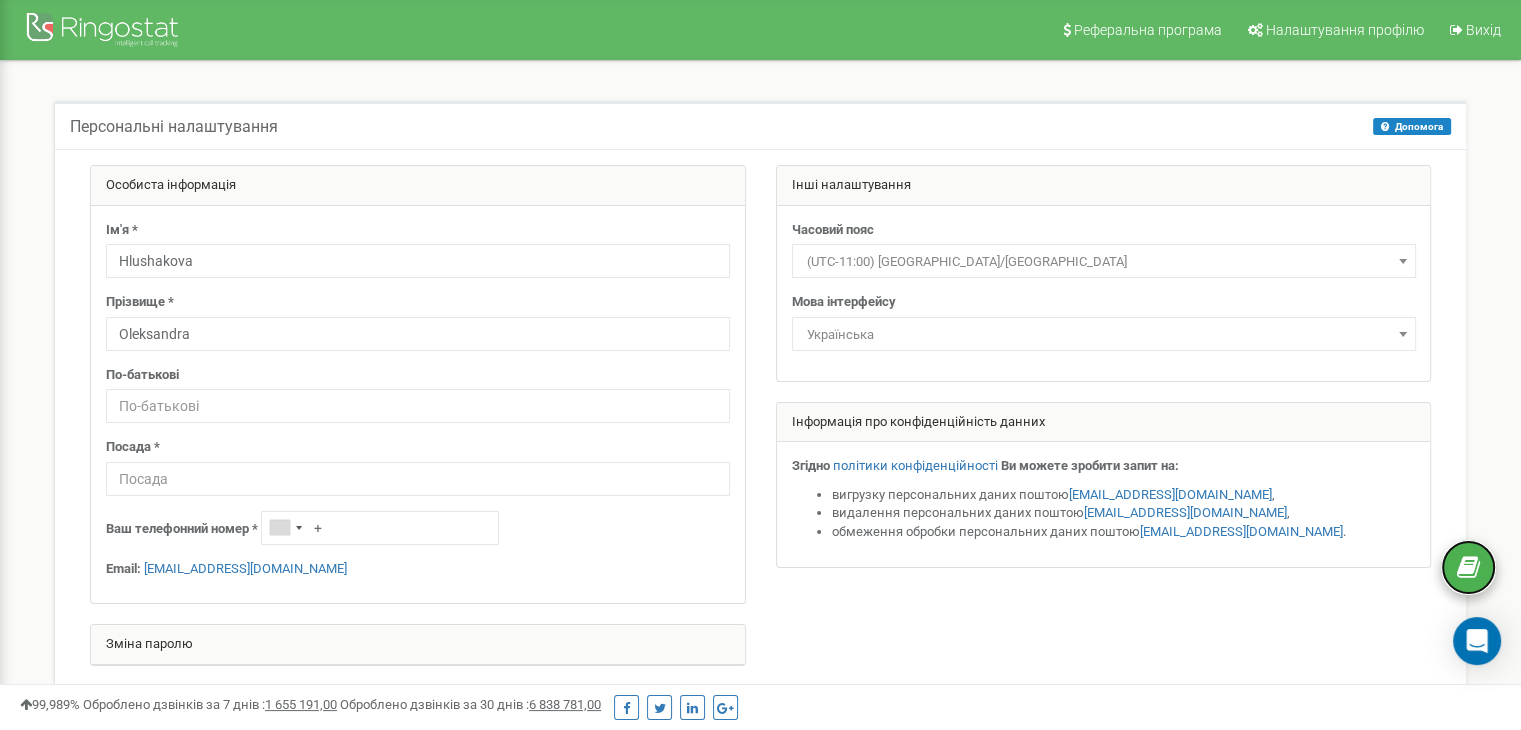 click at bounding box center (1468, 568) 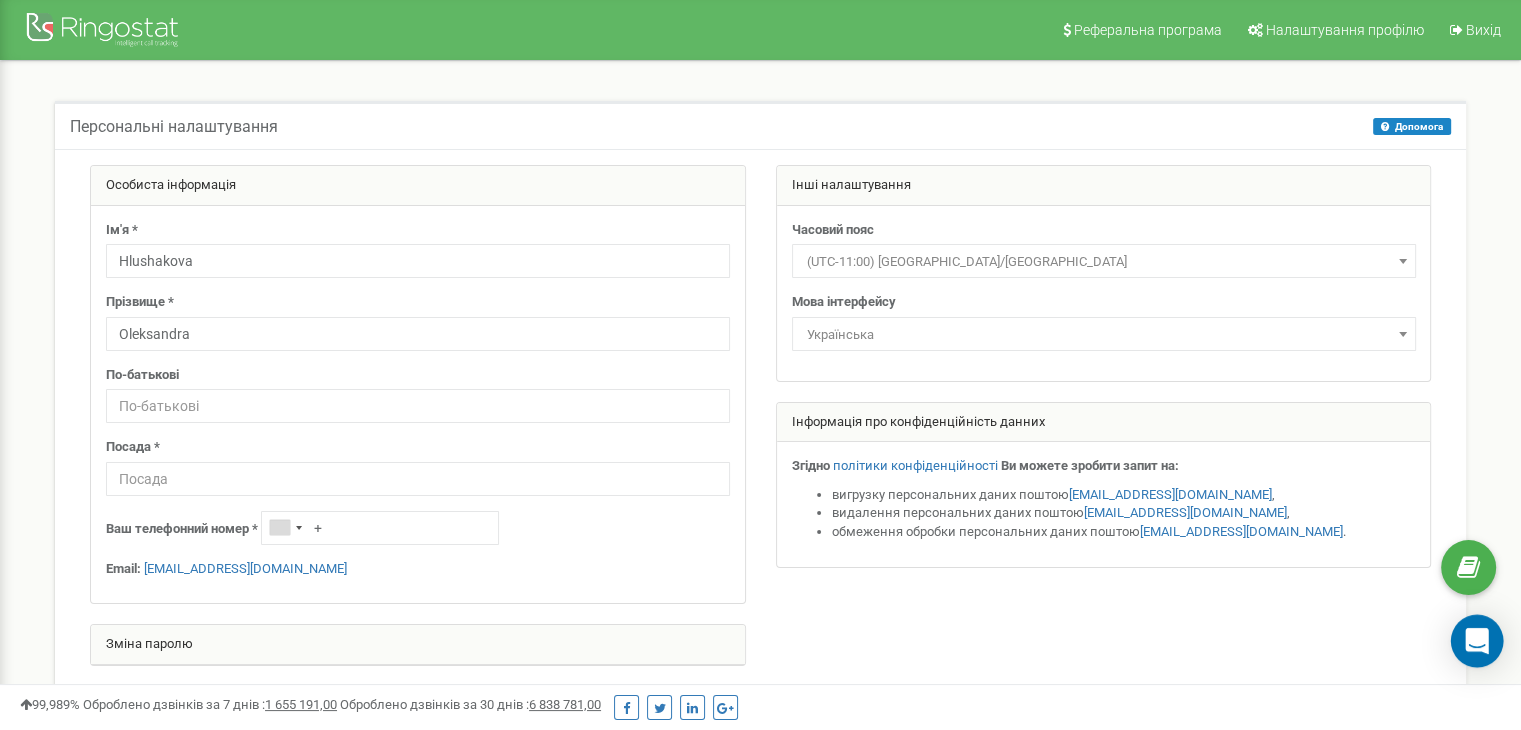 click 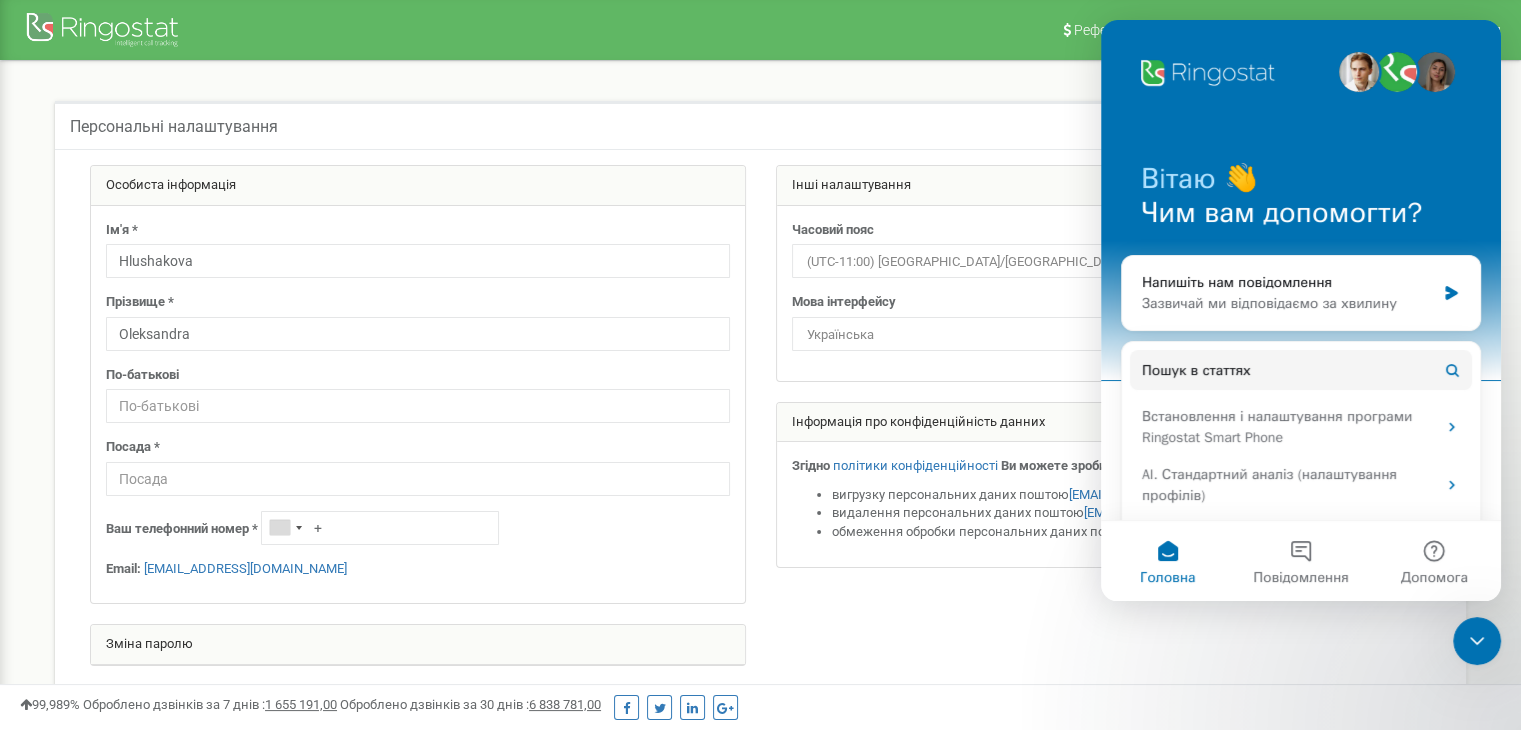 scroll, scrollTop: 0, scrollLeft: 0, axis: both 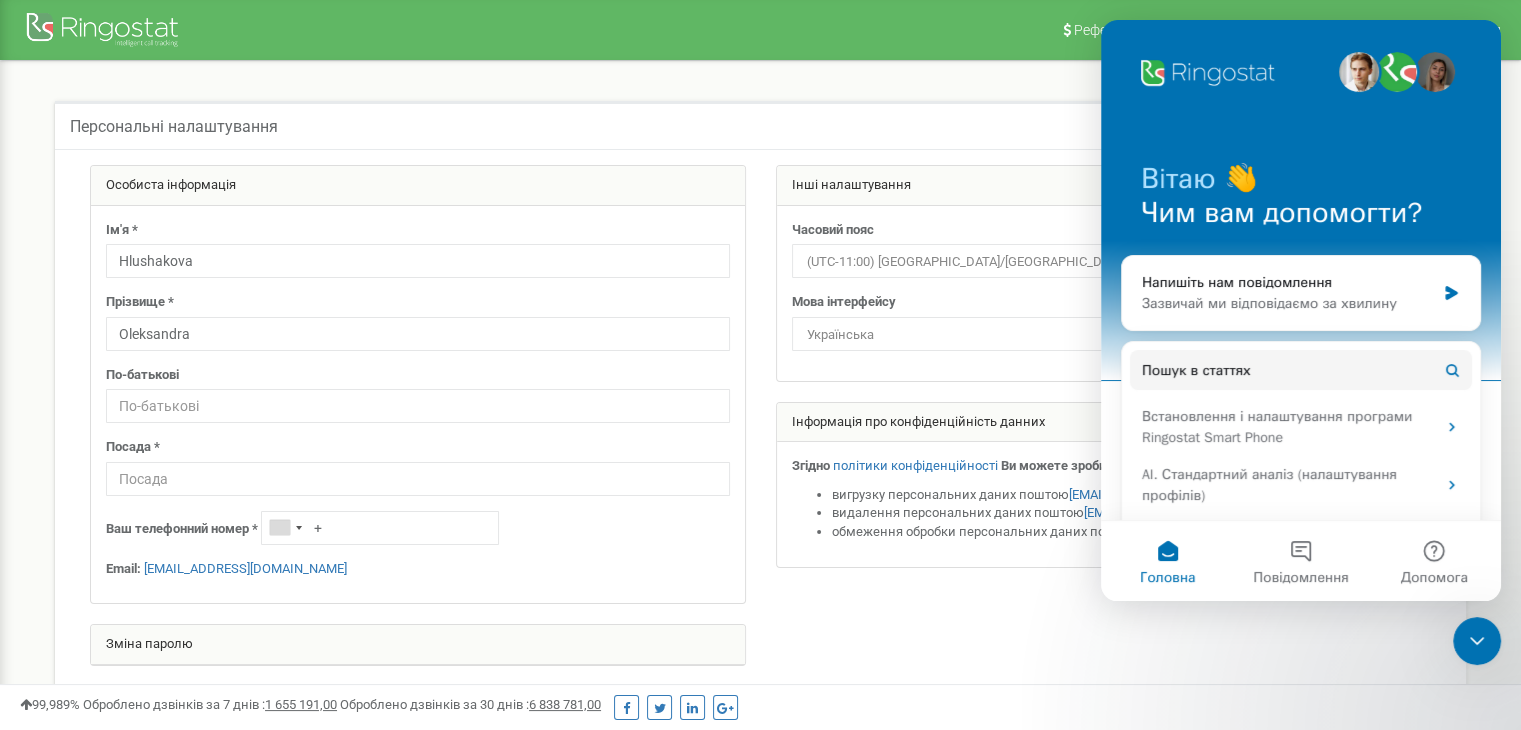 click on "Реферальна програма
Налаштування профілю
Вихід" at bounding box center (760, 30) 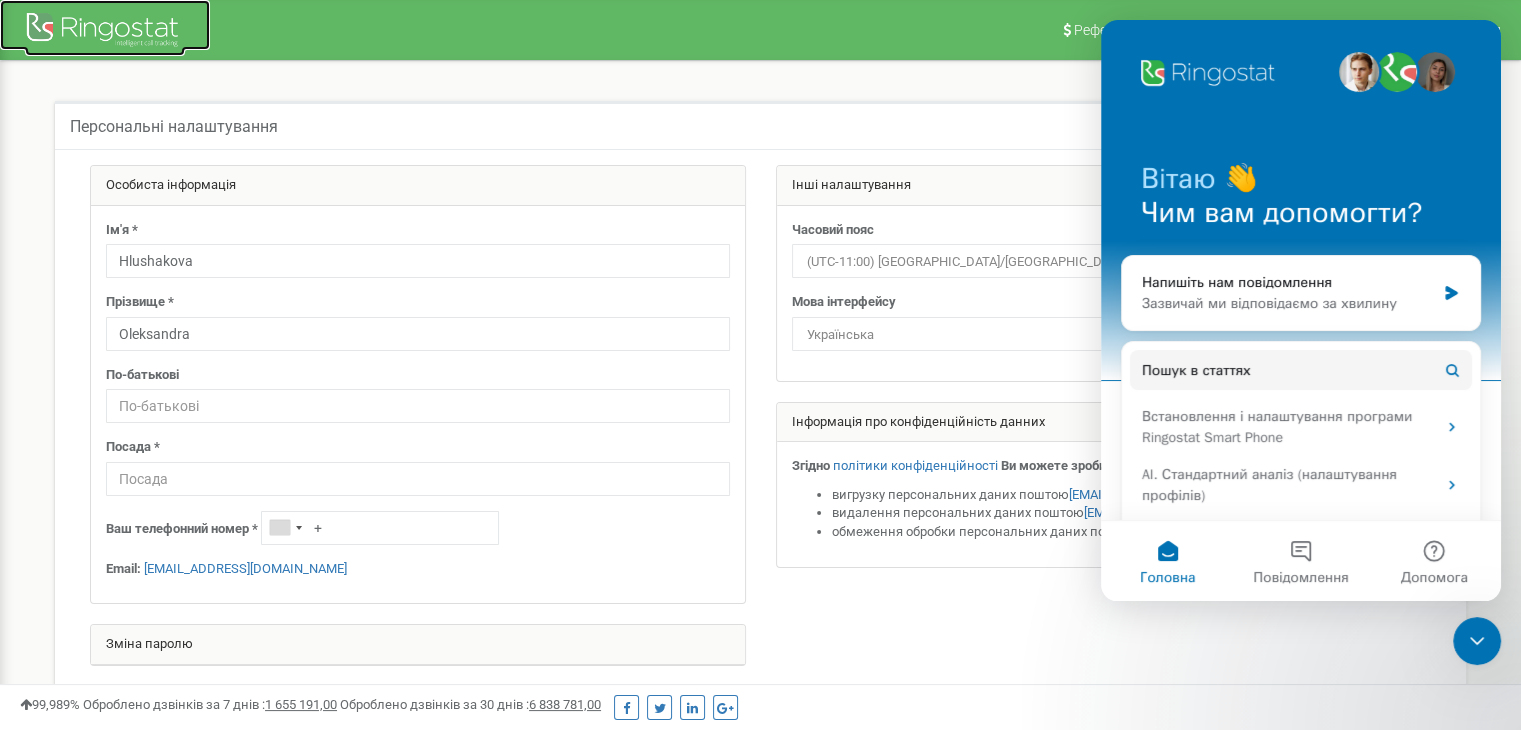 click at bounding box center (105, 32) 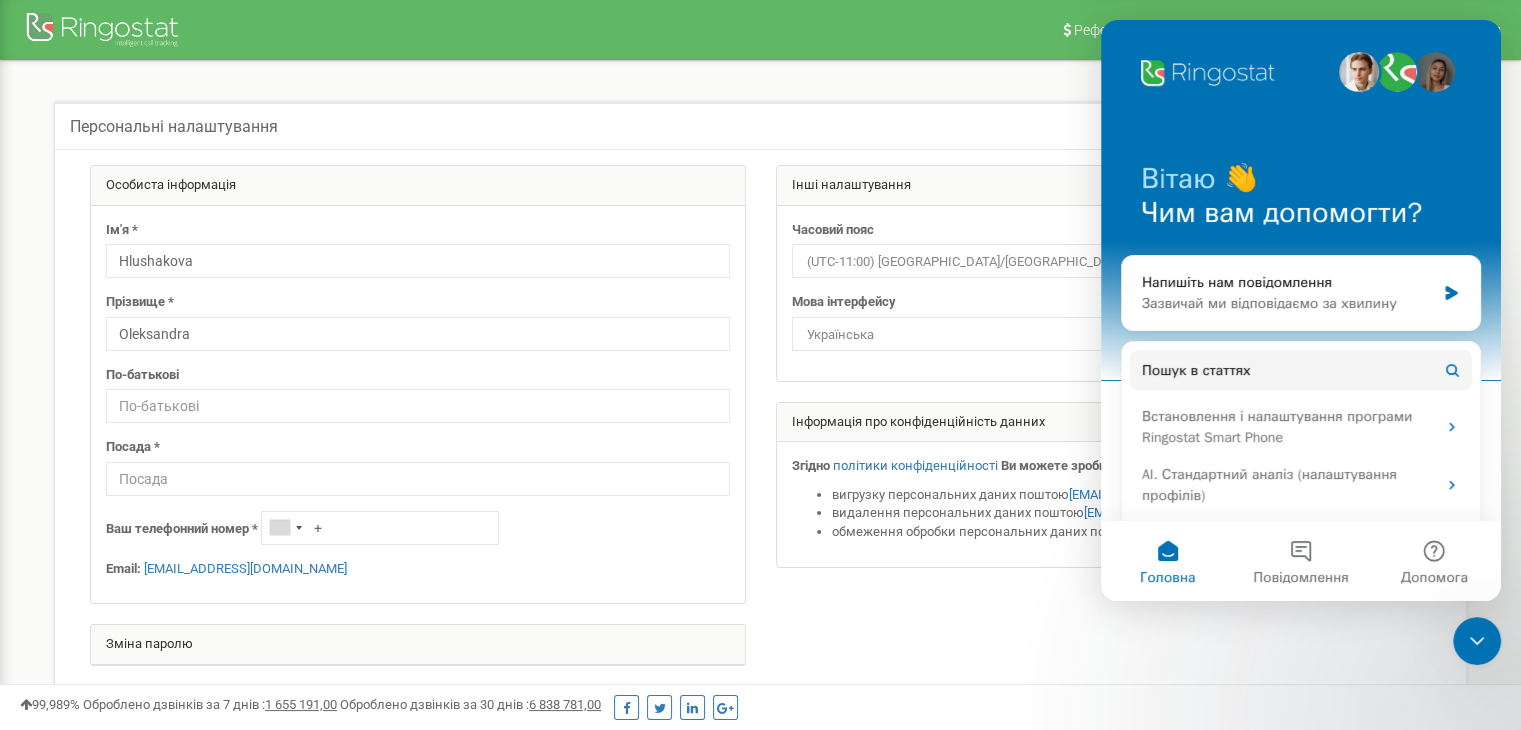 click 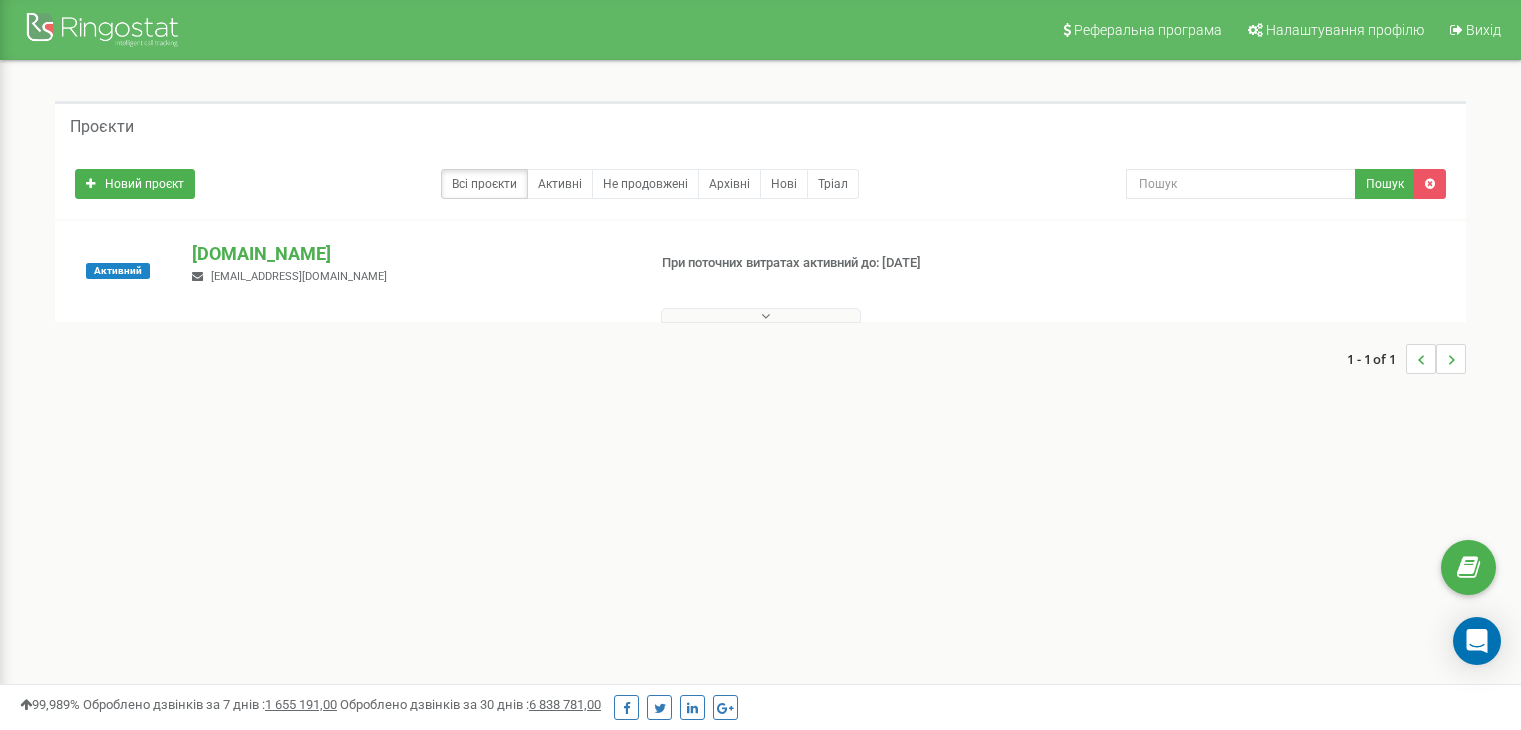 scroll, scrollTop: 0, scrollLeft: 0, axis: both 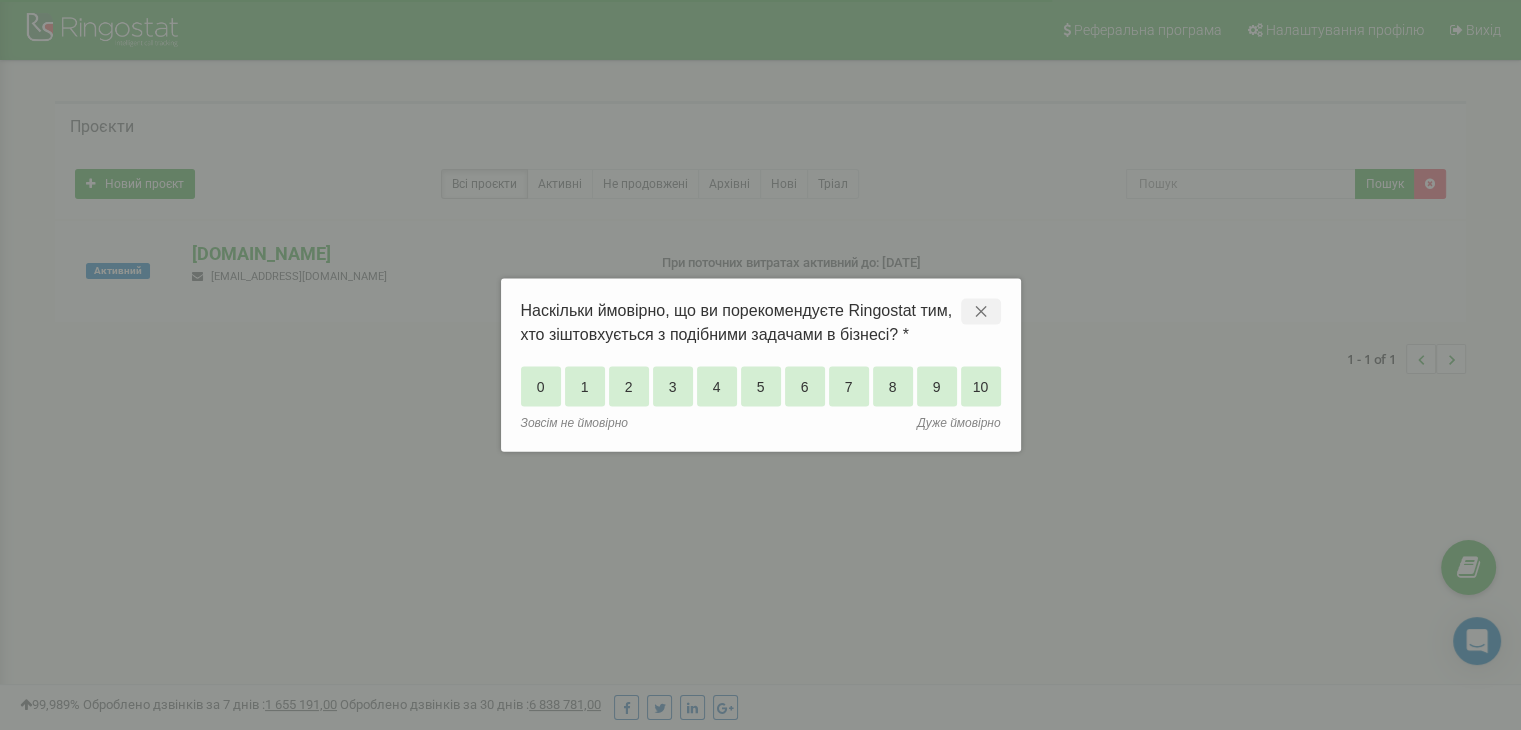 click on "✕" at bounding box center (981, 311) 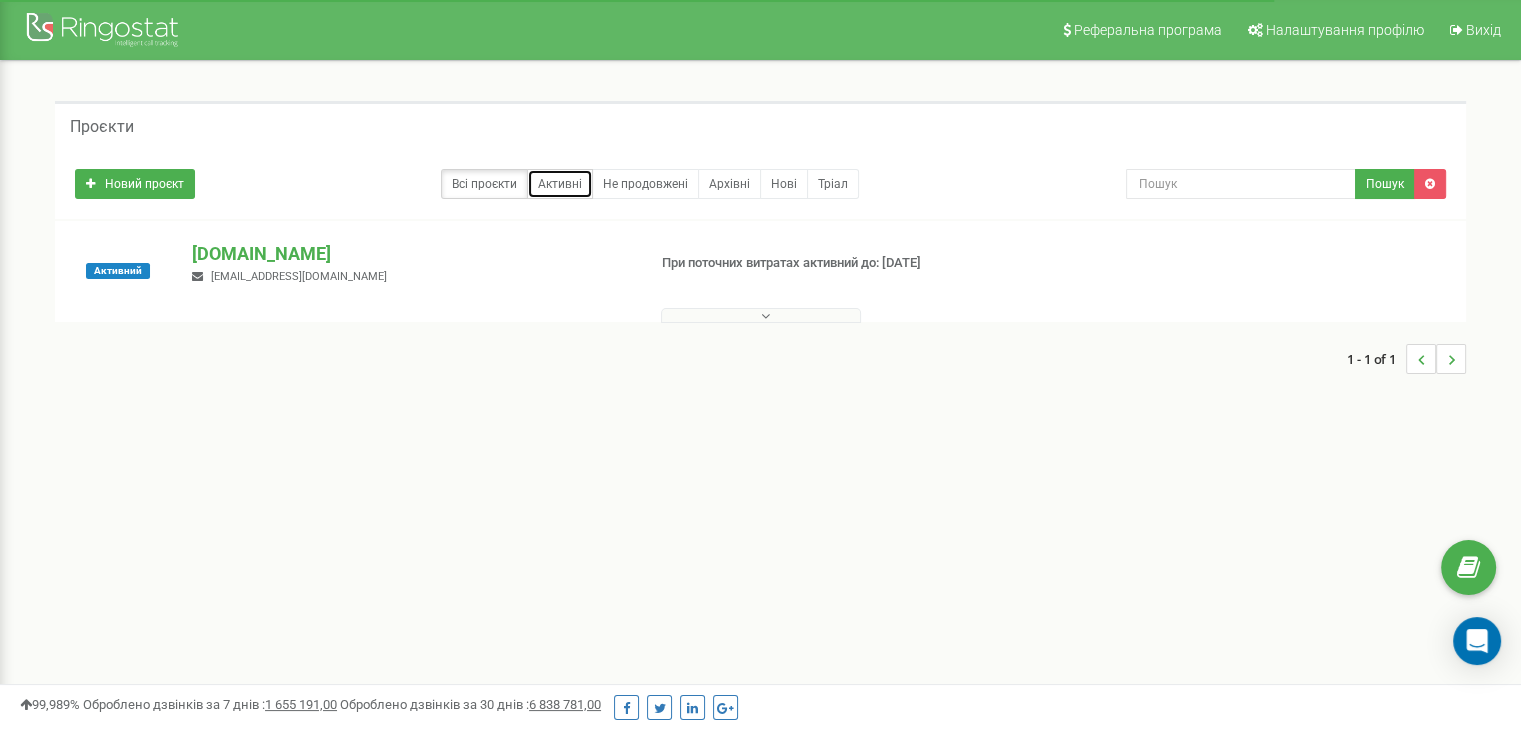 click on "Активні" at bounding box center [560, 184] 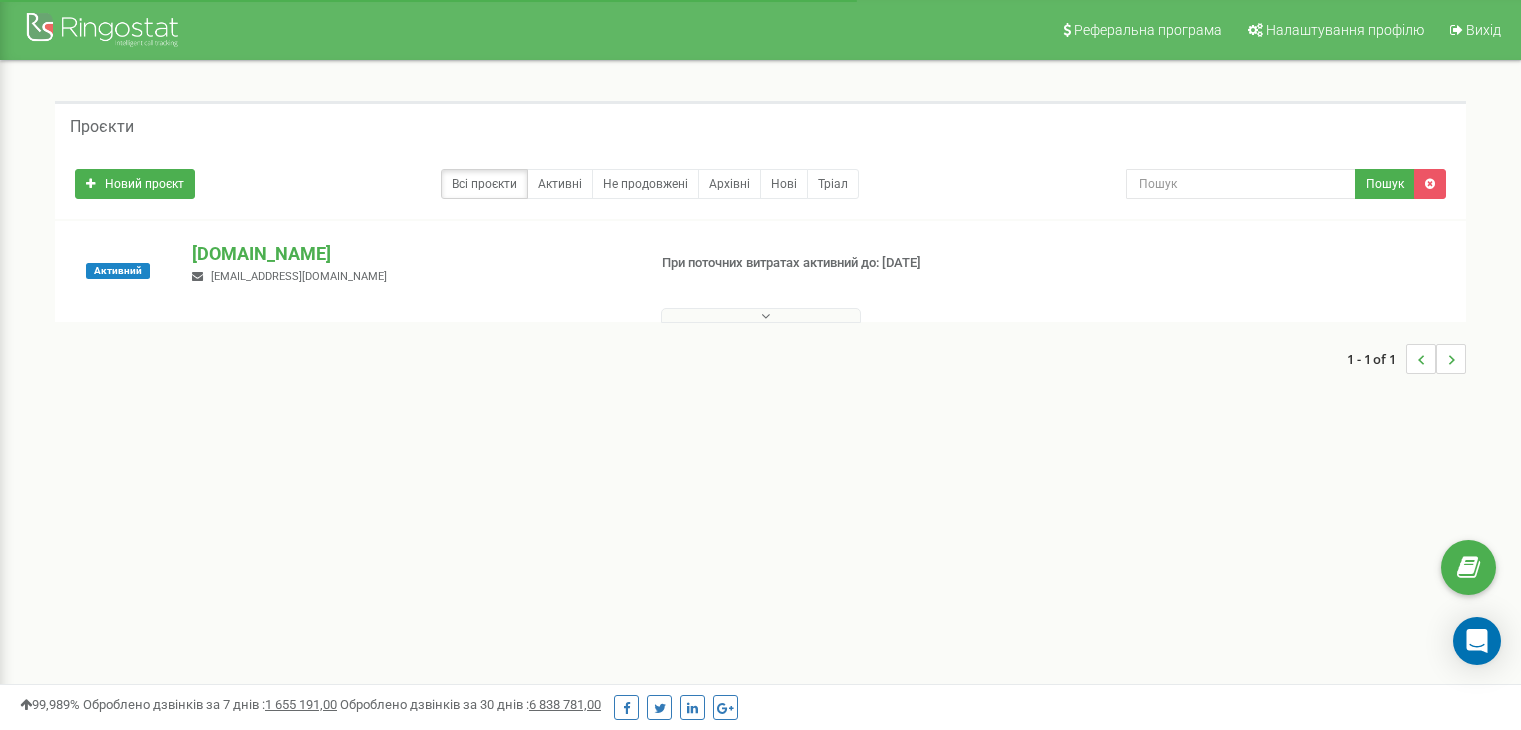 scroll, scrollTop: 0, scrollLeft: 0, axis: both 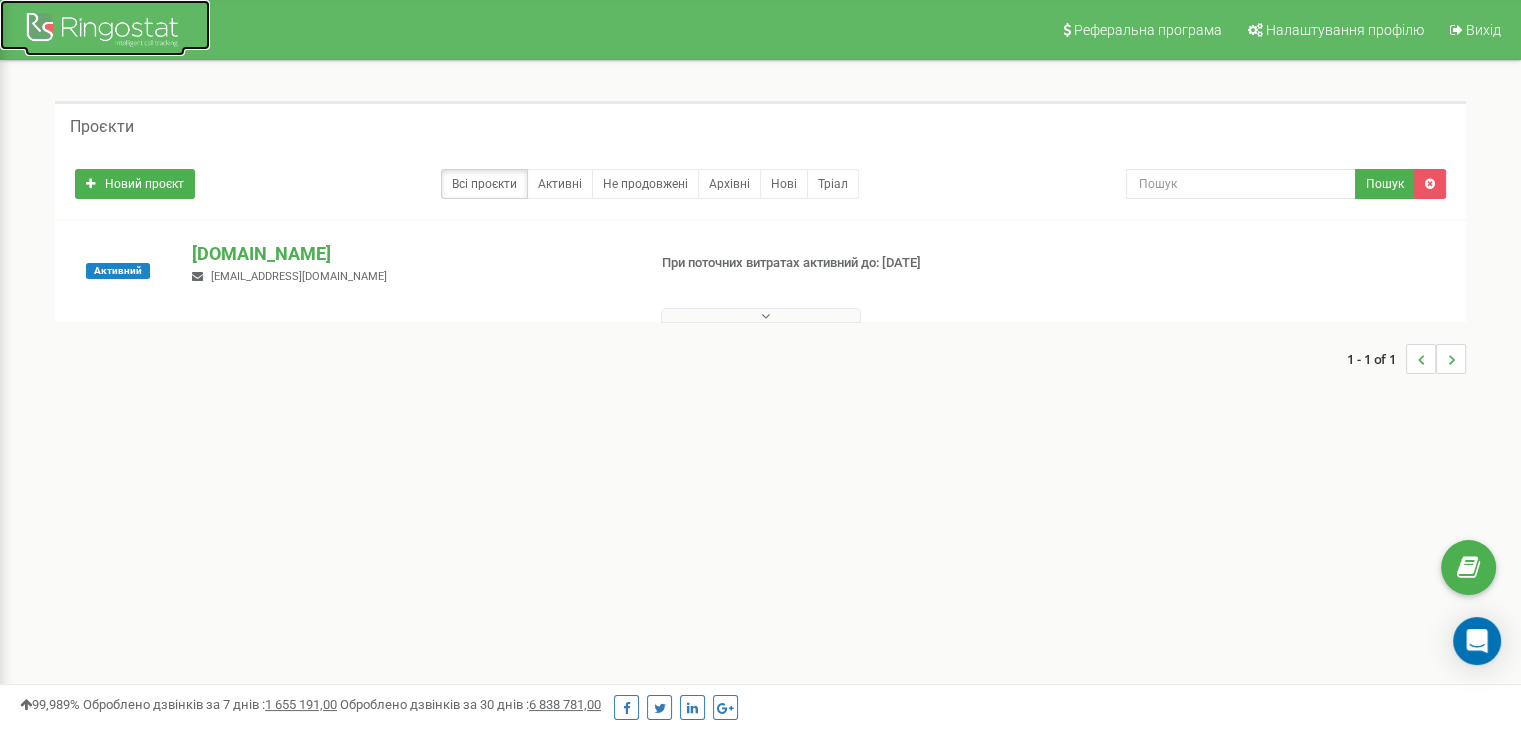 click at bounding box center [105, 32] 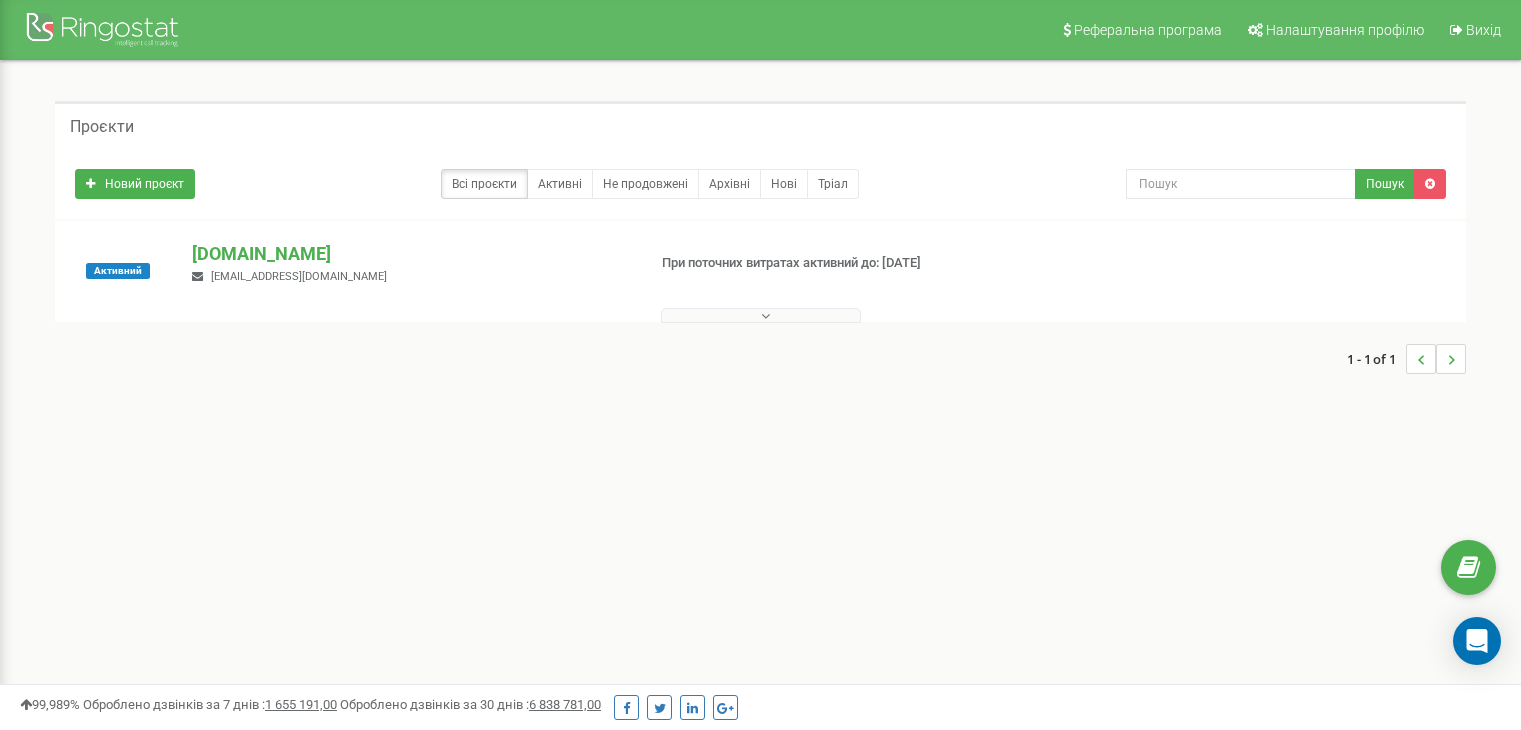 scroll, scrollTop: 0, scrollLeft: 0, axis: both 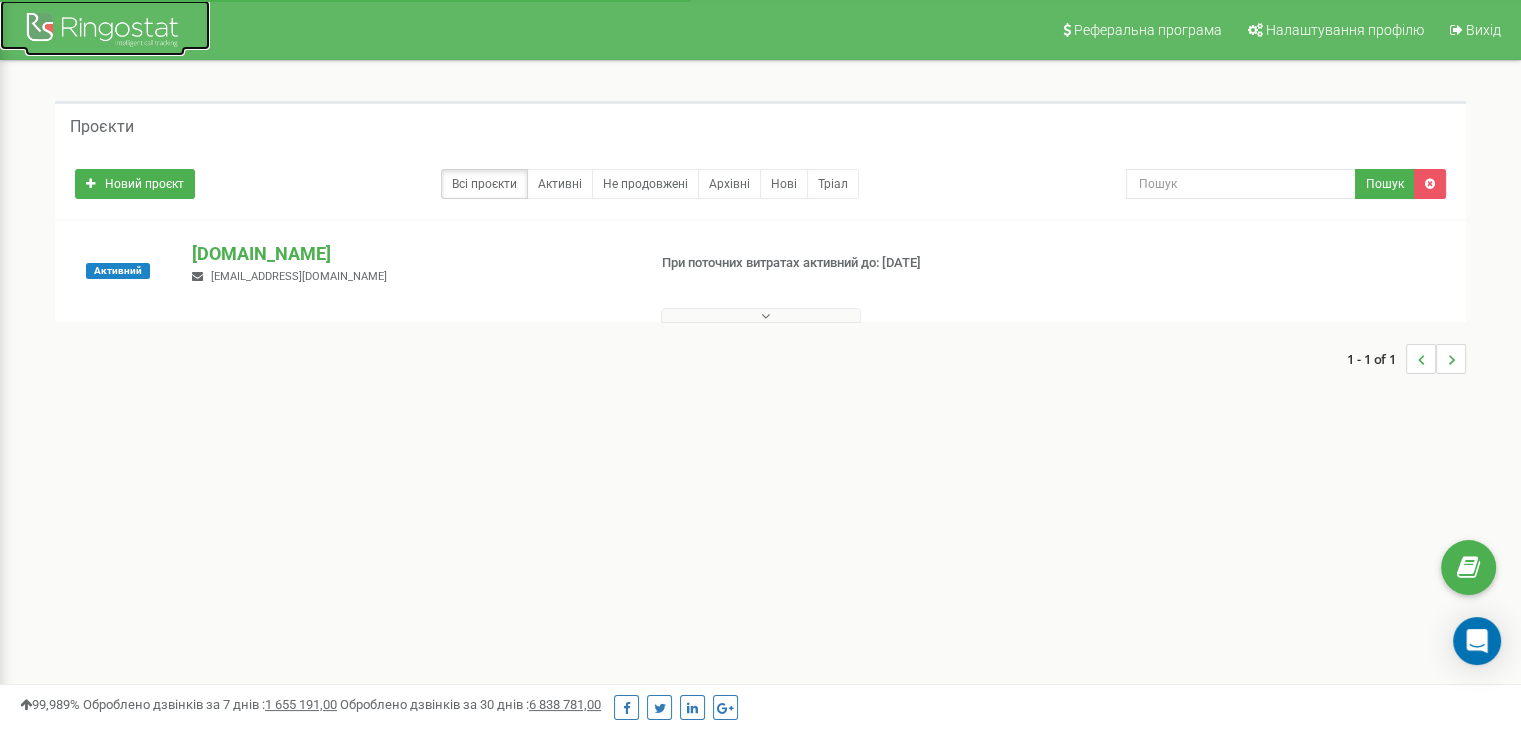 click at bounding box center [105, 32] 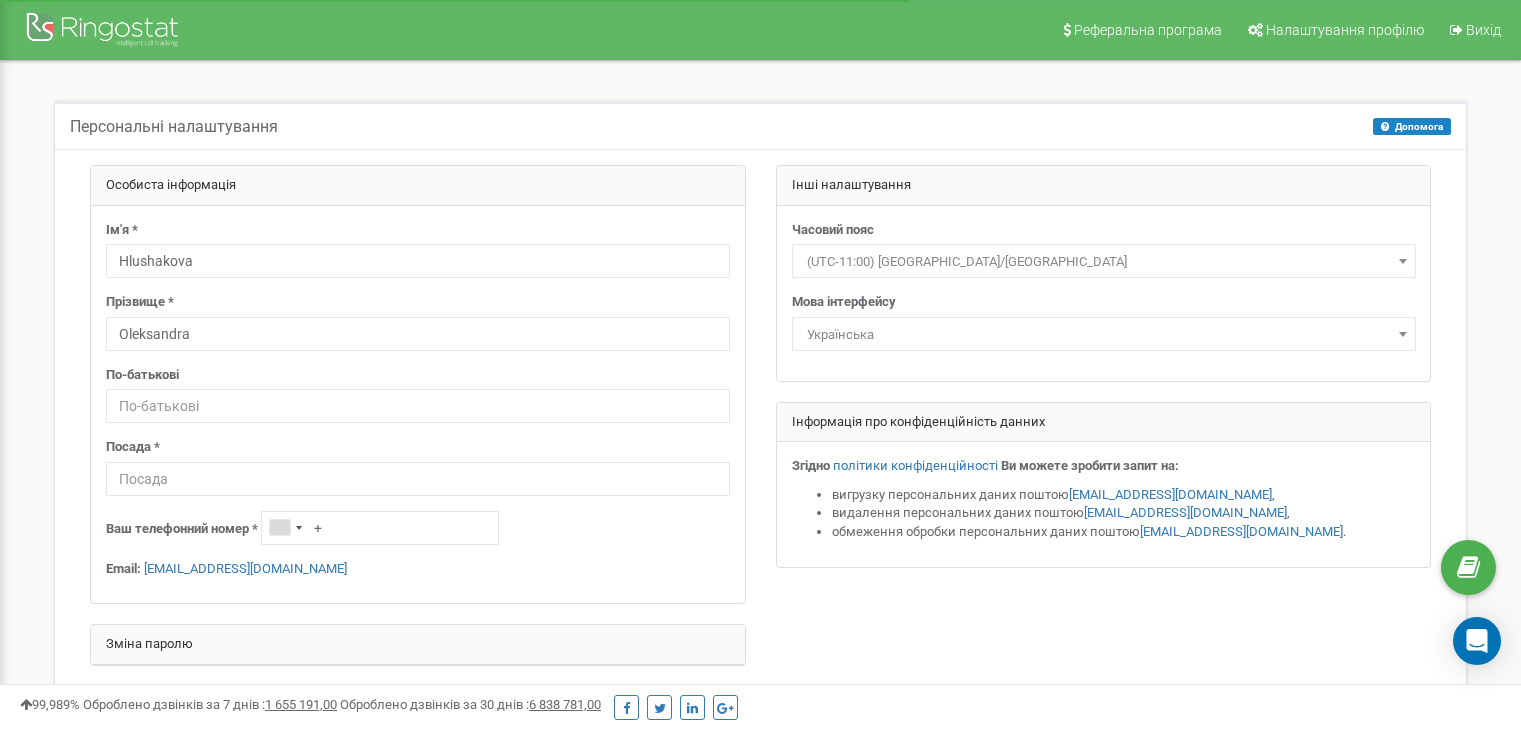 click on "Вихід" at bounding box center (1483, 30) 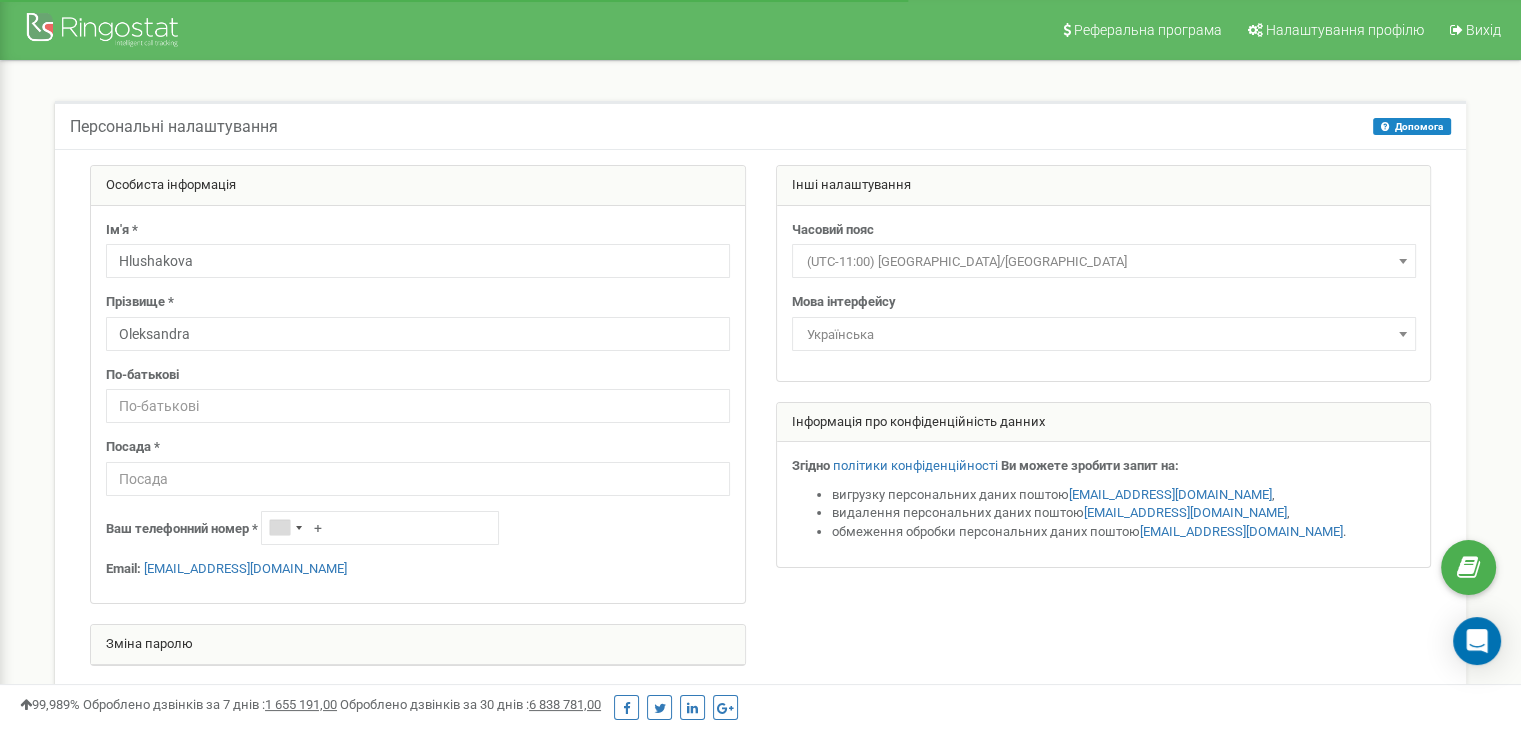 scroll, scrollTop: 0, scrollLeft: 0, axis: both 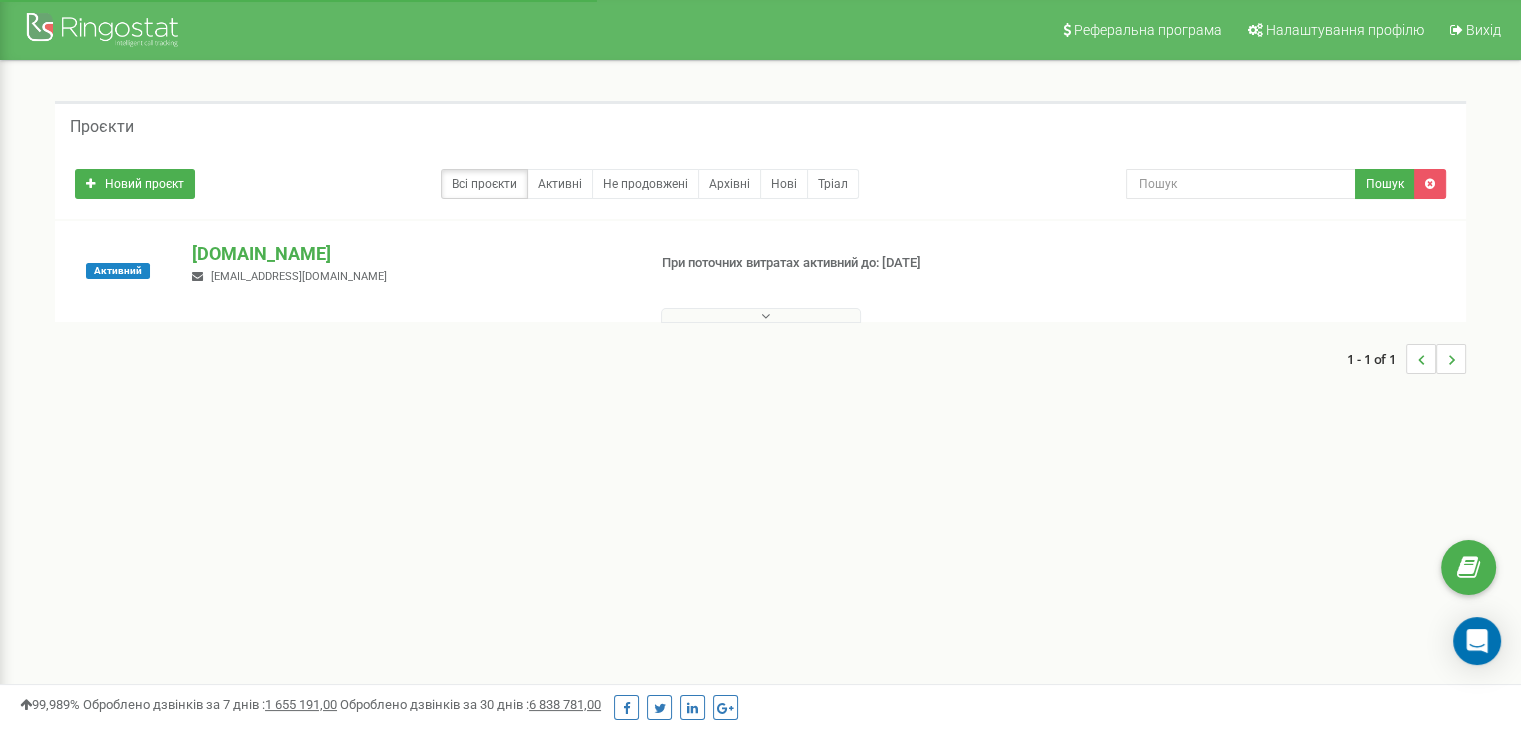 click on "[EMAIL_ADDRESS][DOMAIN_NAME]" at bounding box center [299, 276] 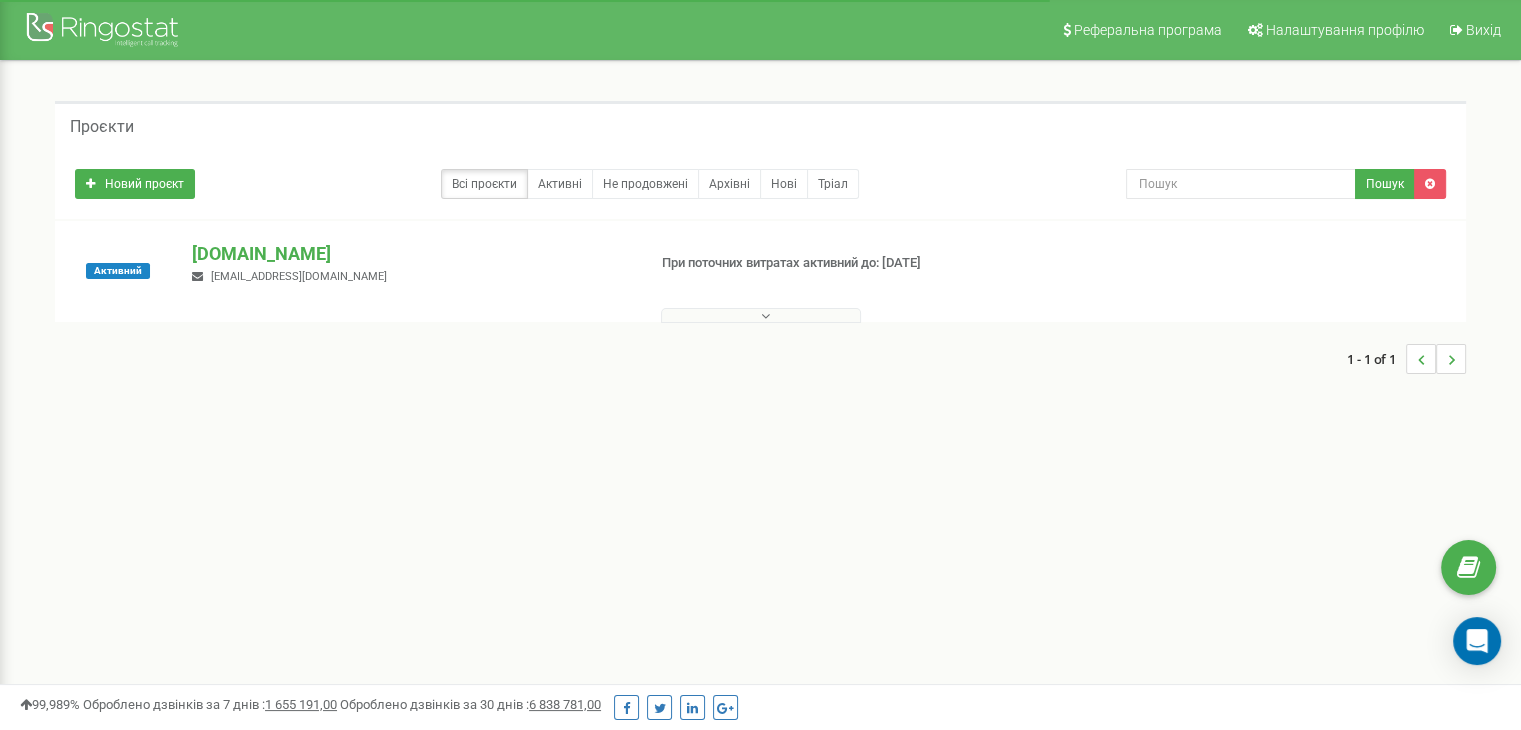 click at bounding box center (1451, 359) 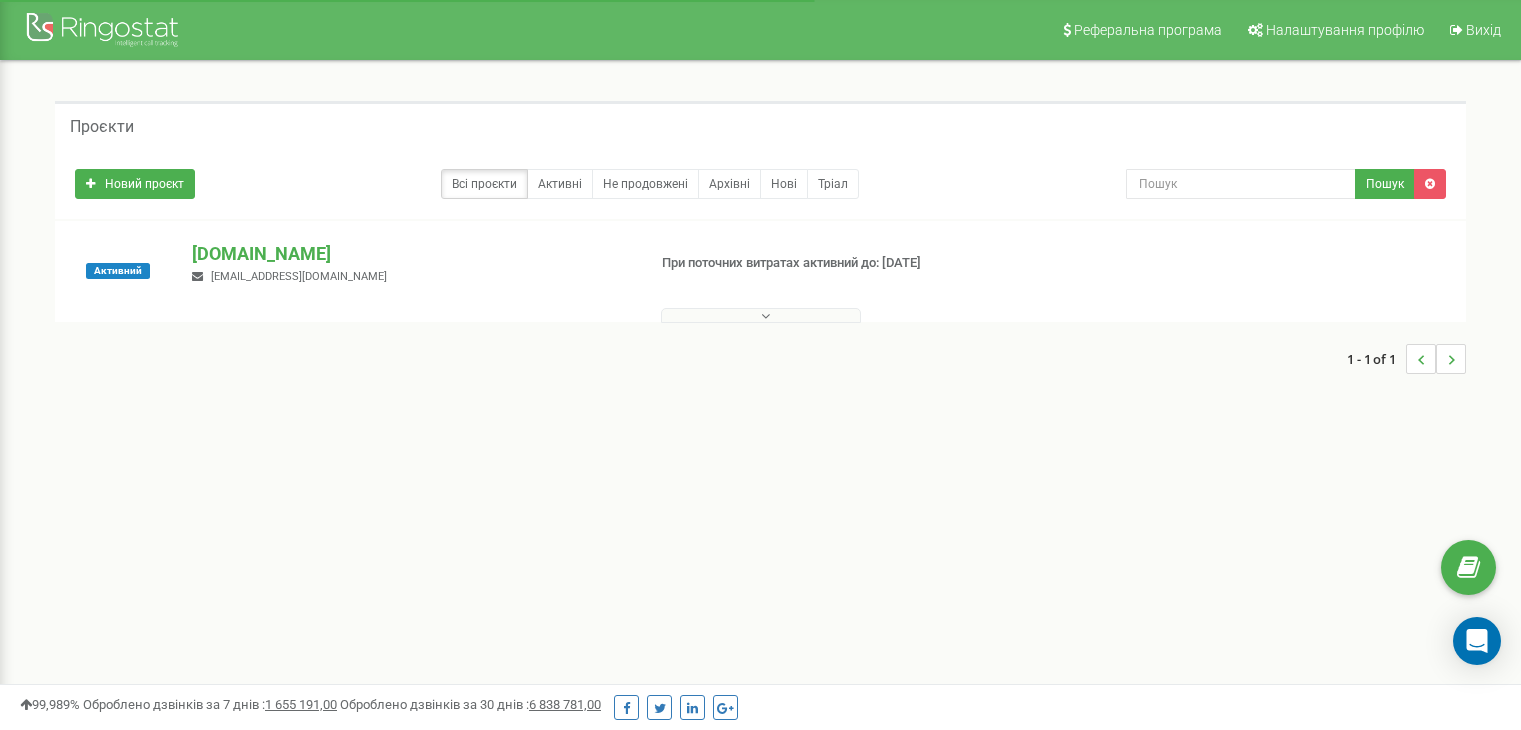 scroll, scrollTop: 0, scrollLeft: 0, axis: both 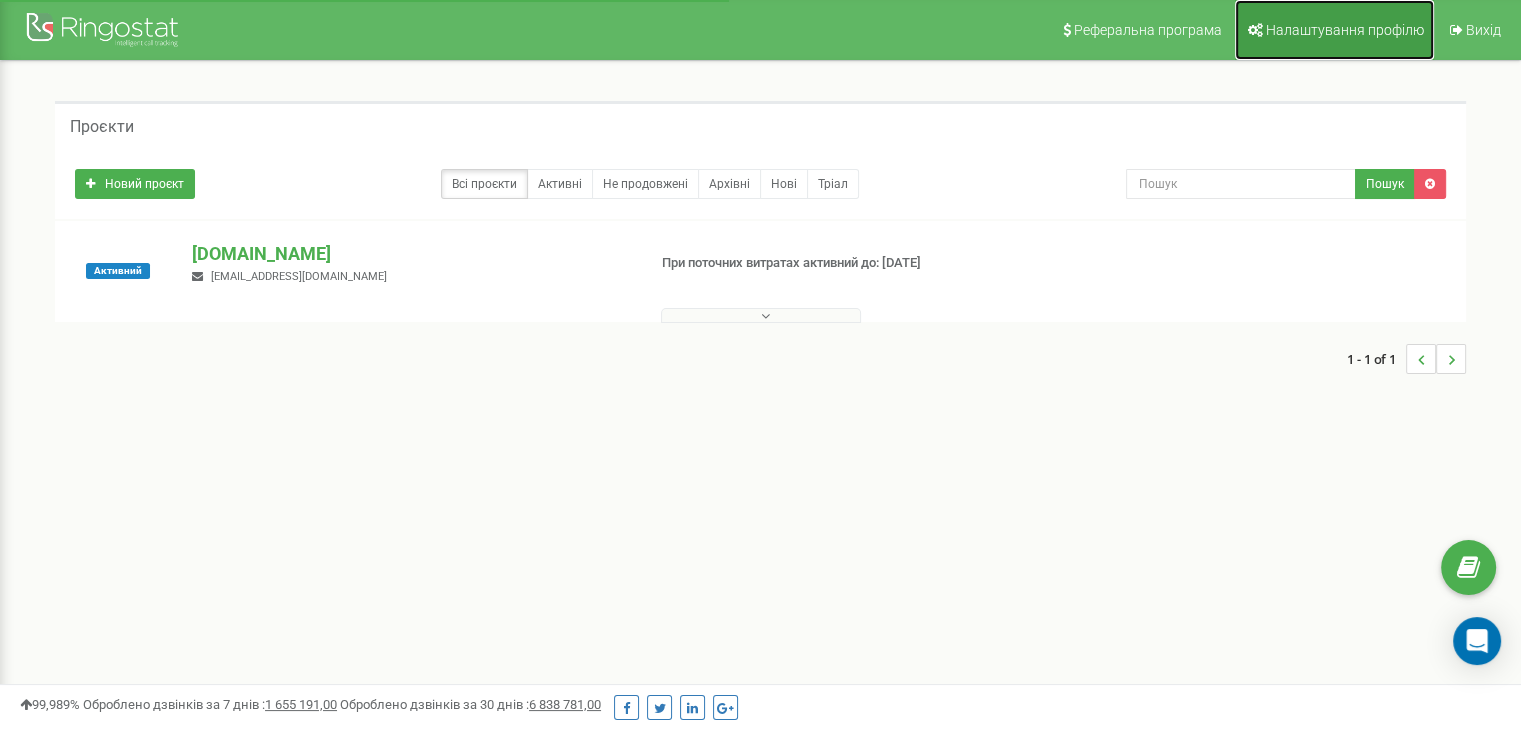click on "Налаштування профілю" at bounding box center (1345, 30) 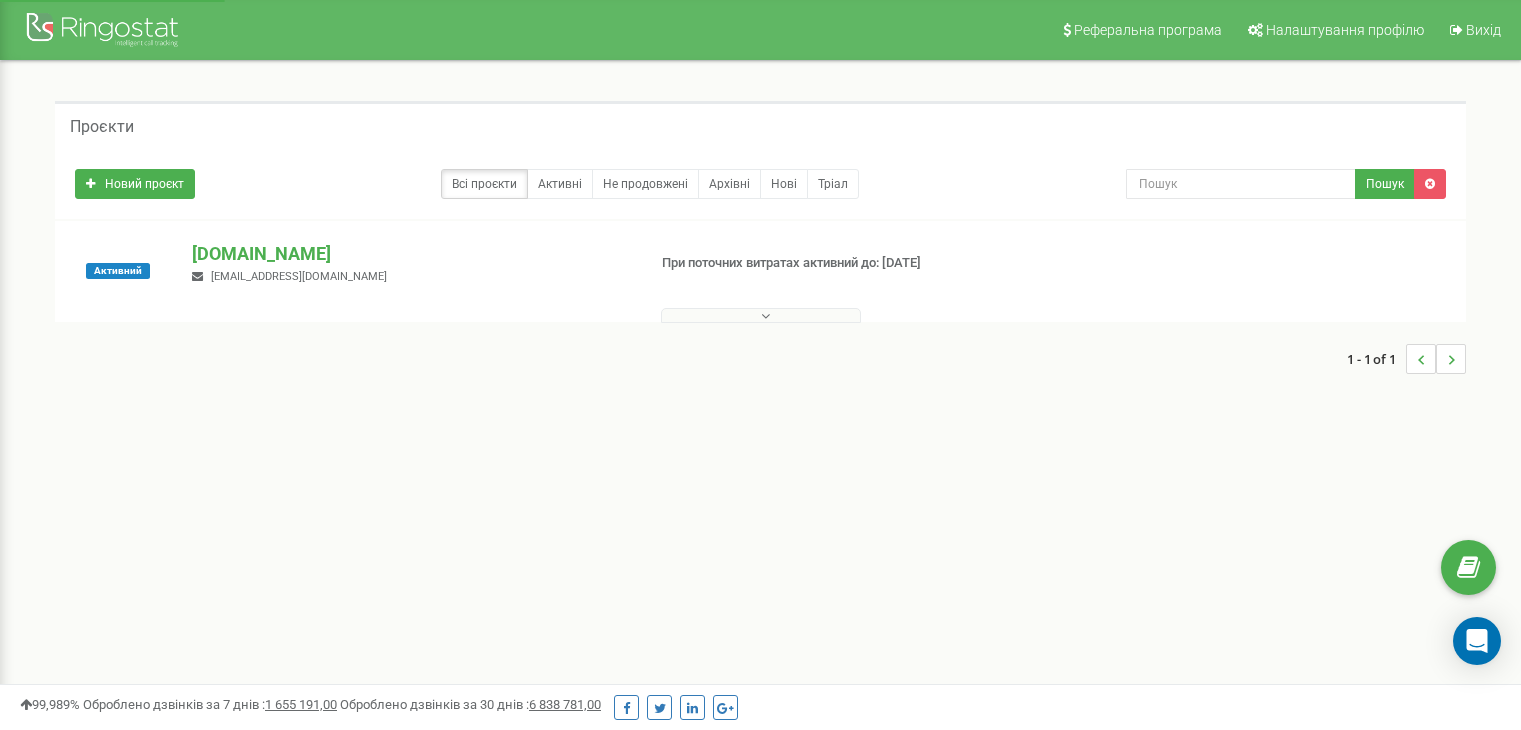 scroll, scrollTop: 0, scrollLeft: 0, axis: both 